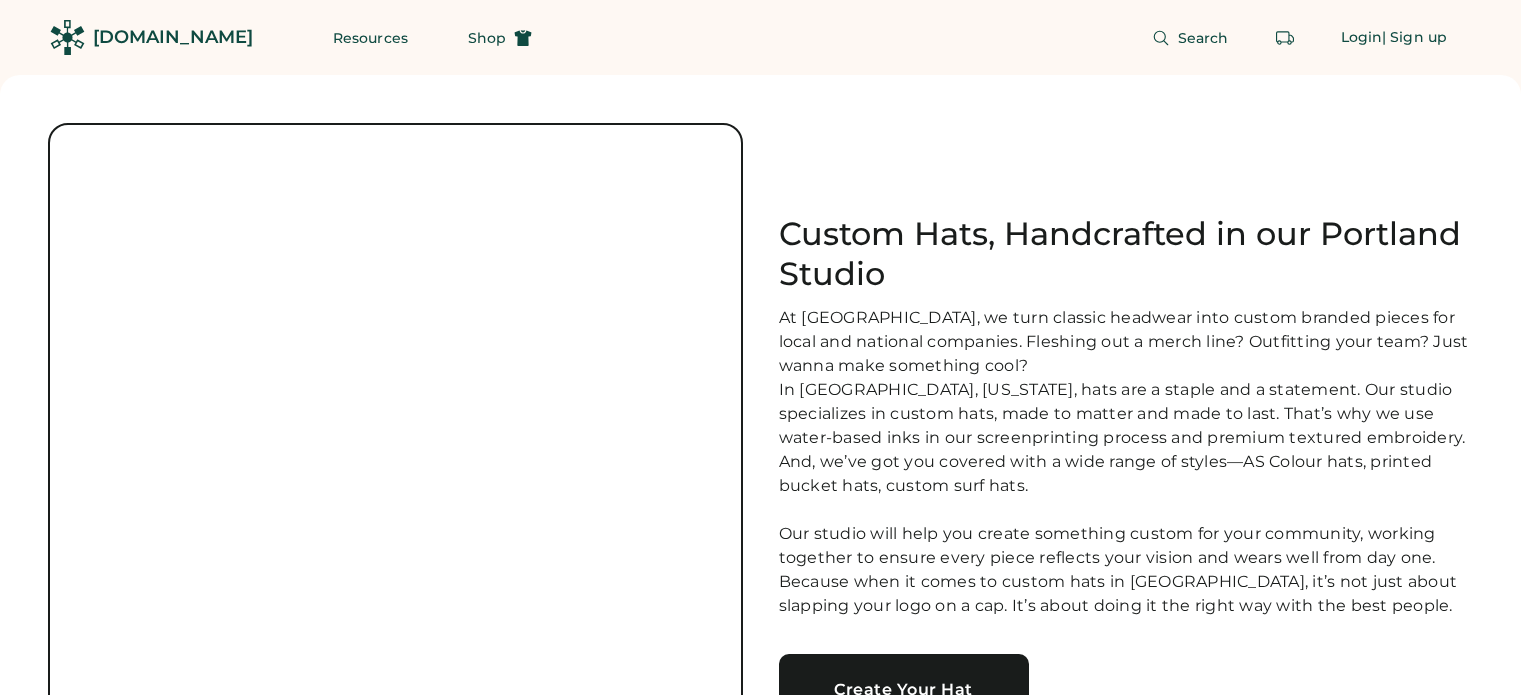 scroll, scrollTop: 0, scrollLeft: 0, axis: both 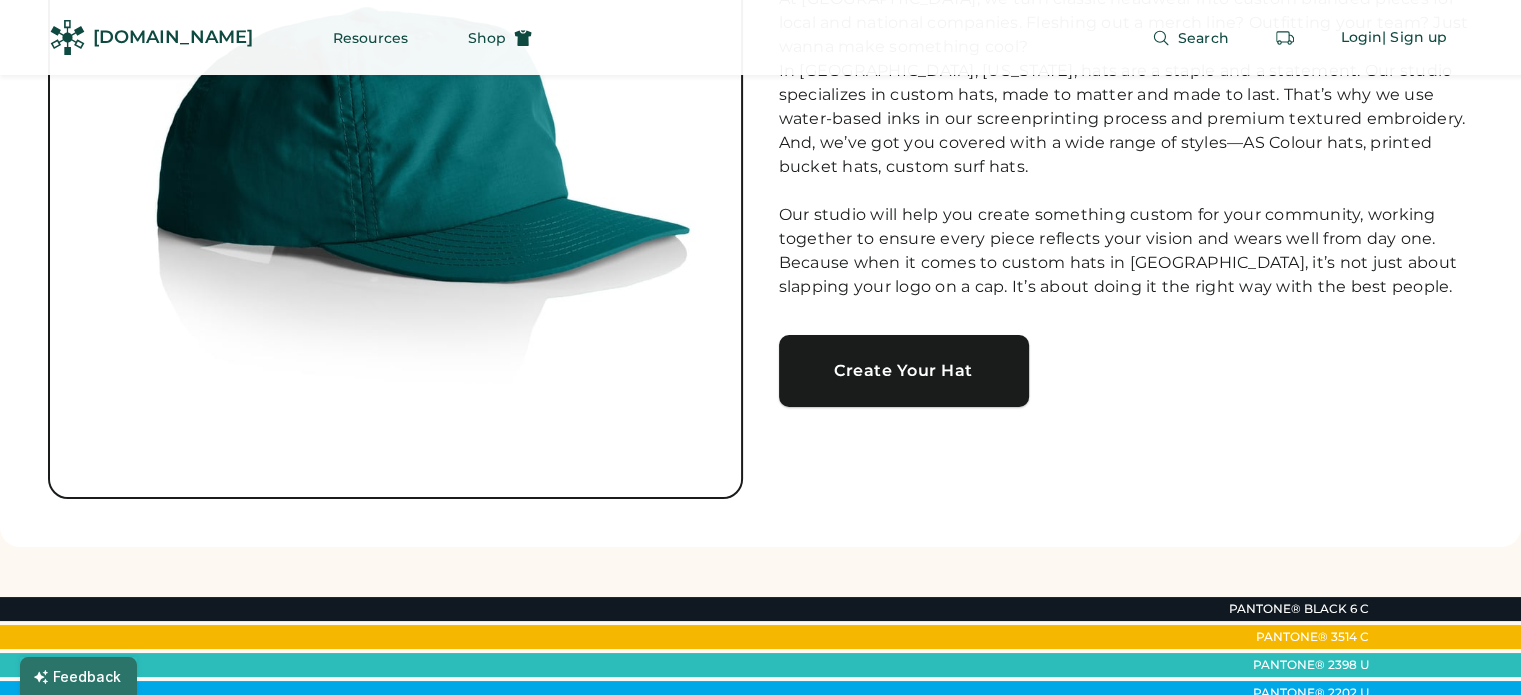 click on "Create Your Hat" at bounding box center (904, 371) 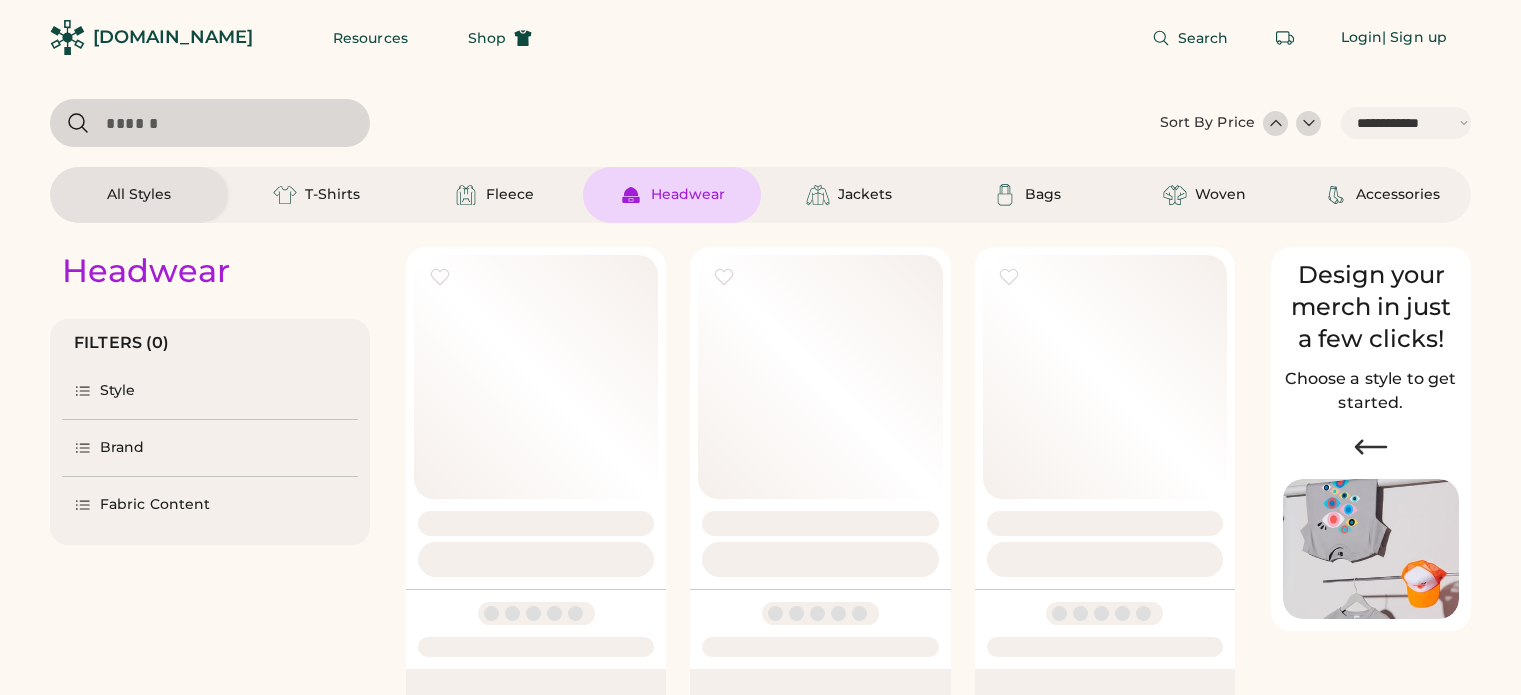 select on "*****" 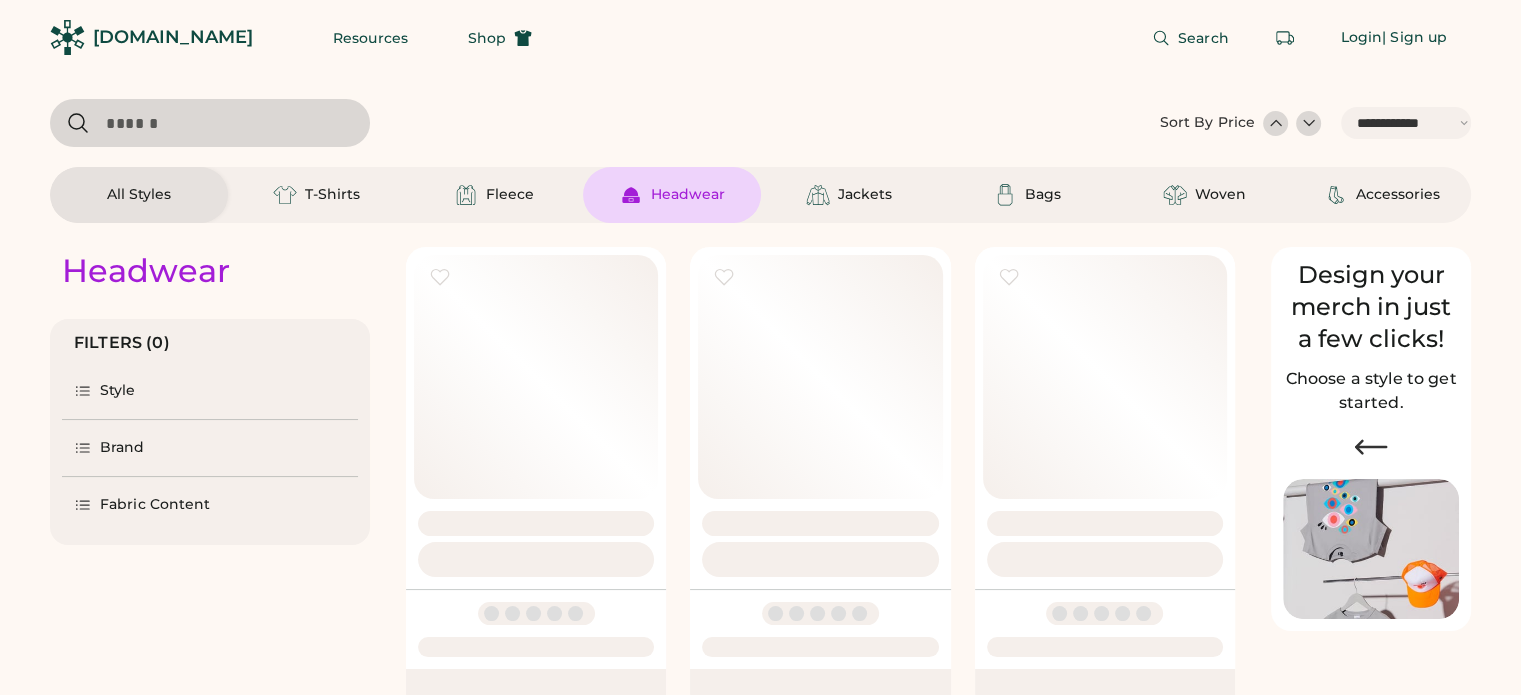 scroll, scrollTop: 0, scrollLeft: 0, axis: both 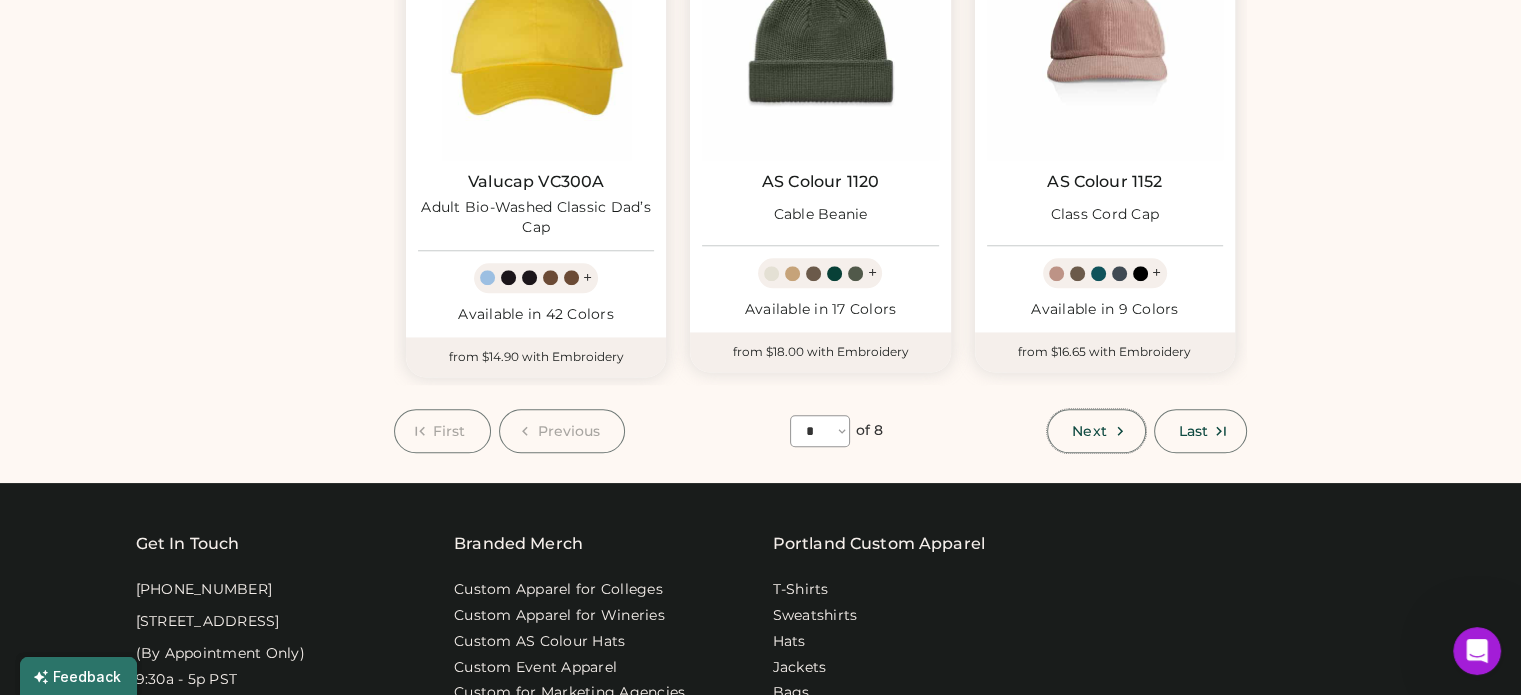 click on "Next" at bounding box center (1089, 431) 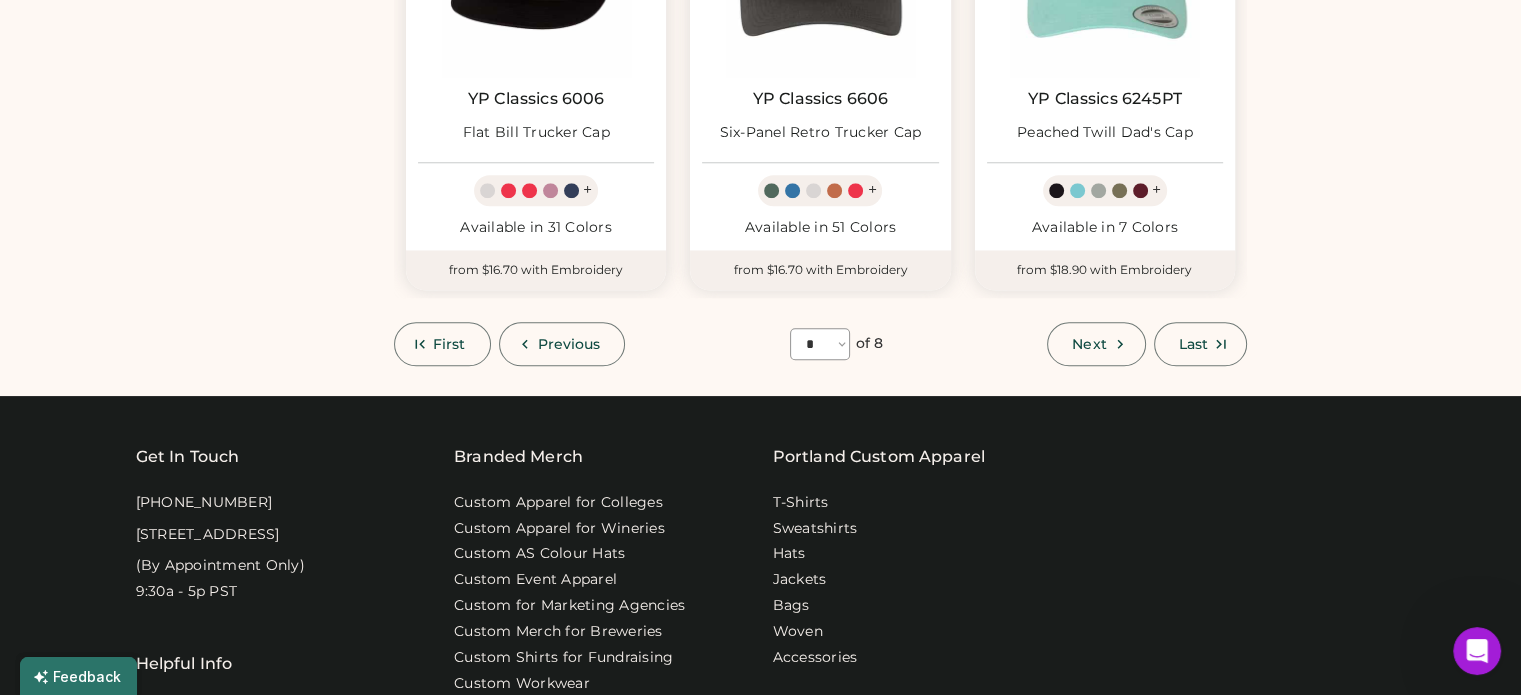 scroll, scrollTop: 1884, scrollLeft: 0, axis: vertical 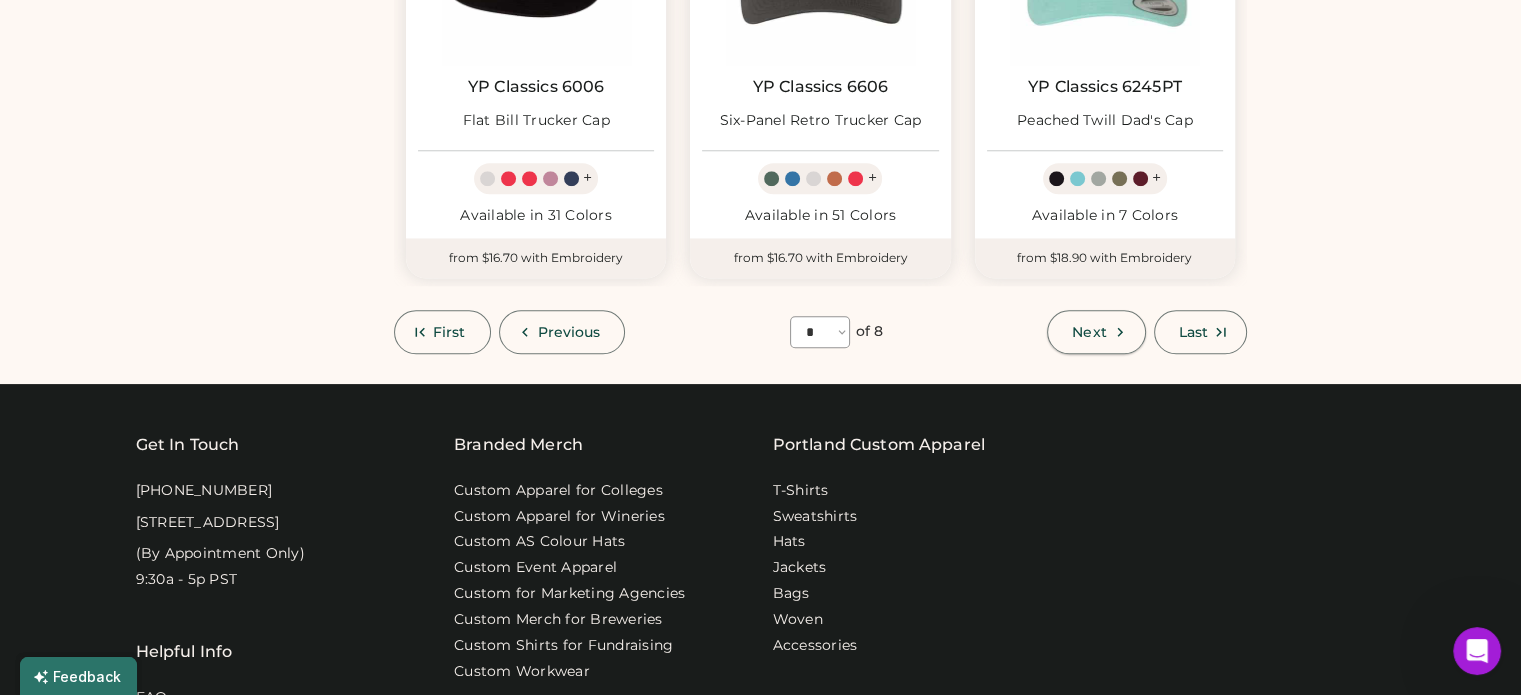 click on "Next" at bounding box center [1089, 332] 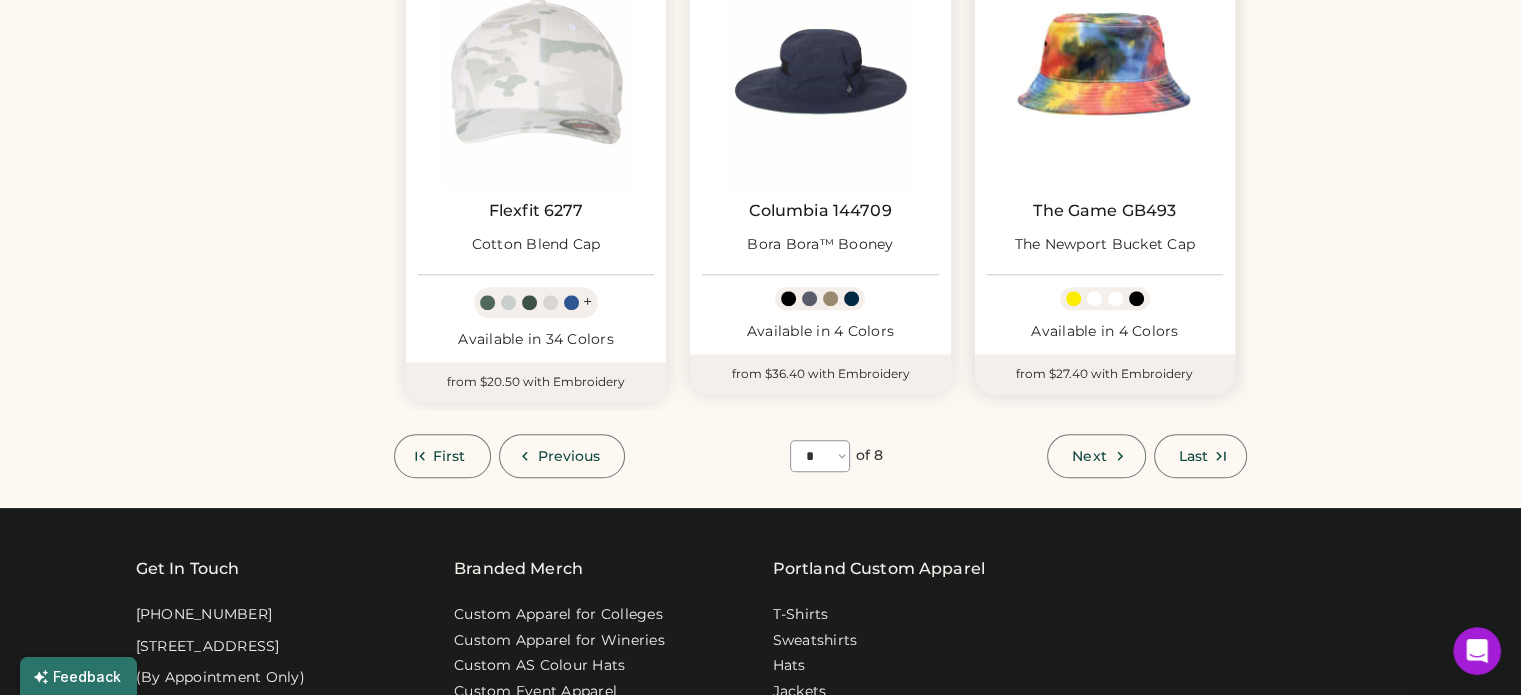 scroll, scrollTop: 1761, scrollLeft: 0, axis: vertical 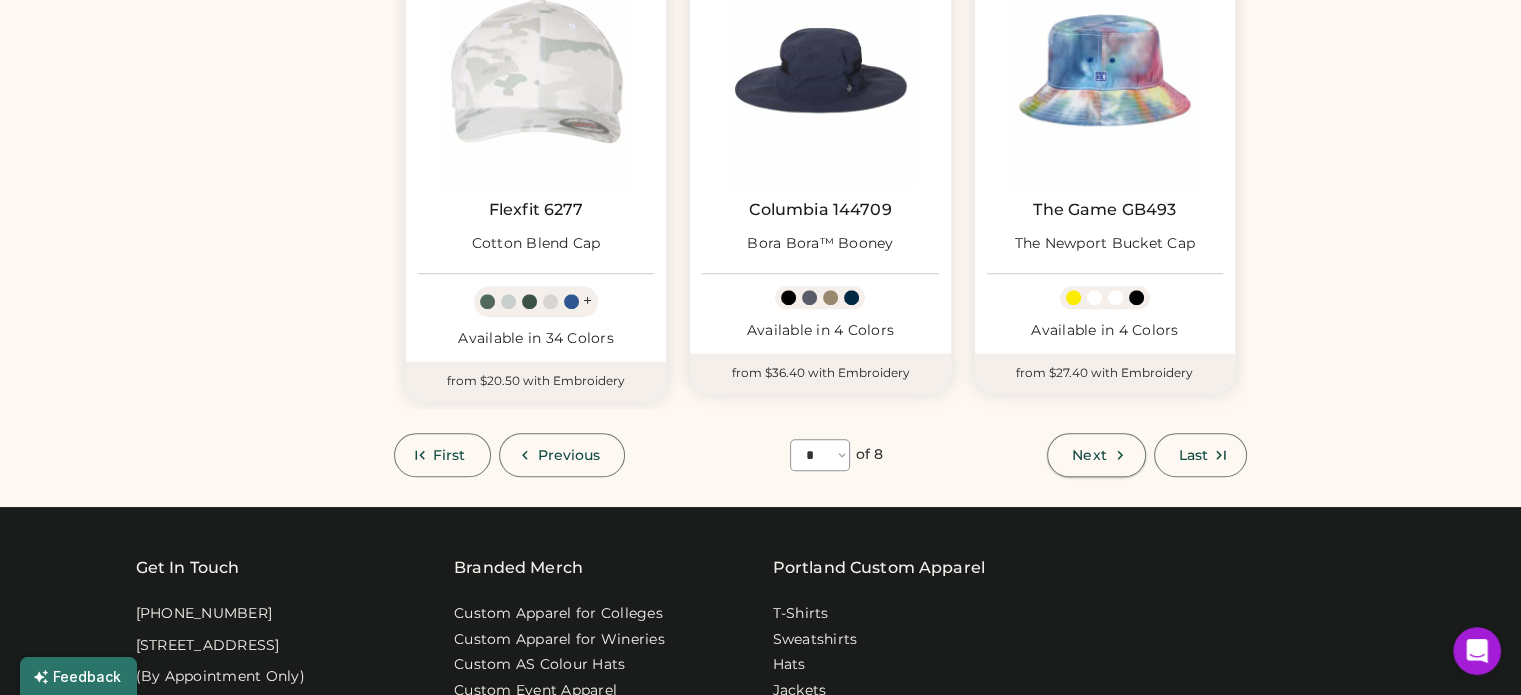 click on "Next" at bounding box center [1089, 455] 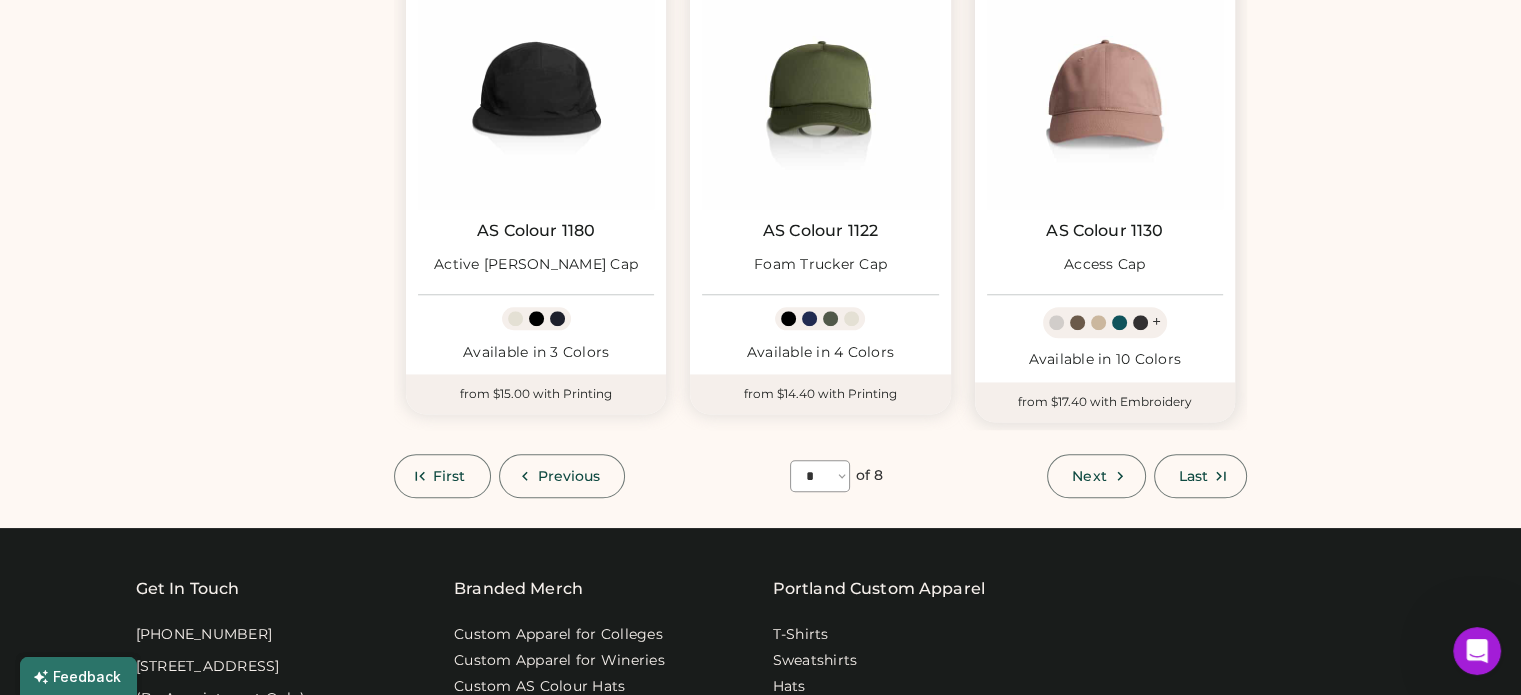 scroll, scrollTop: 1762, scrollLeft: 0, axis: vertical 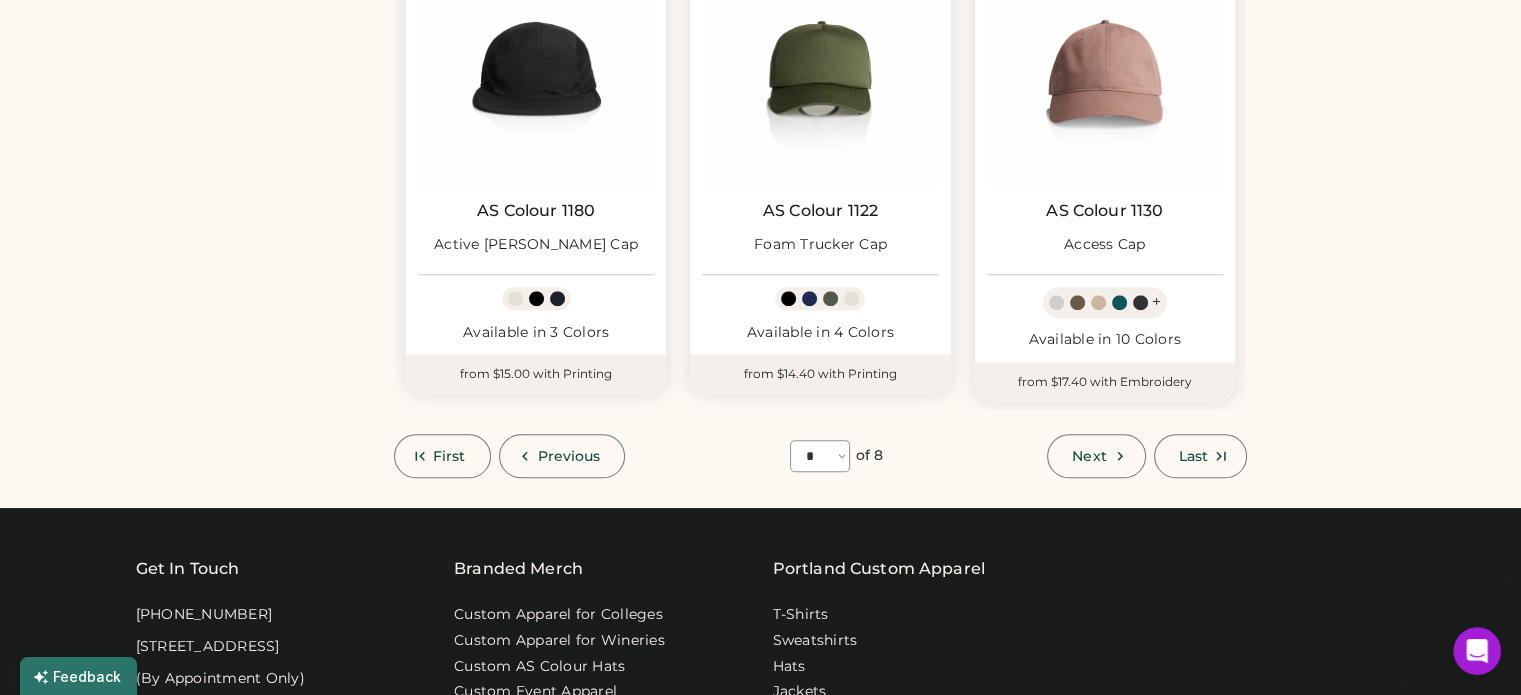 click on "Next" at bounding box center [1096, 456] 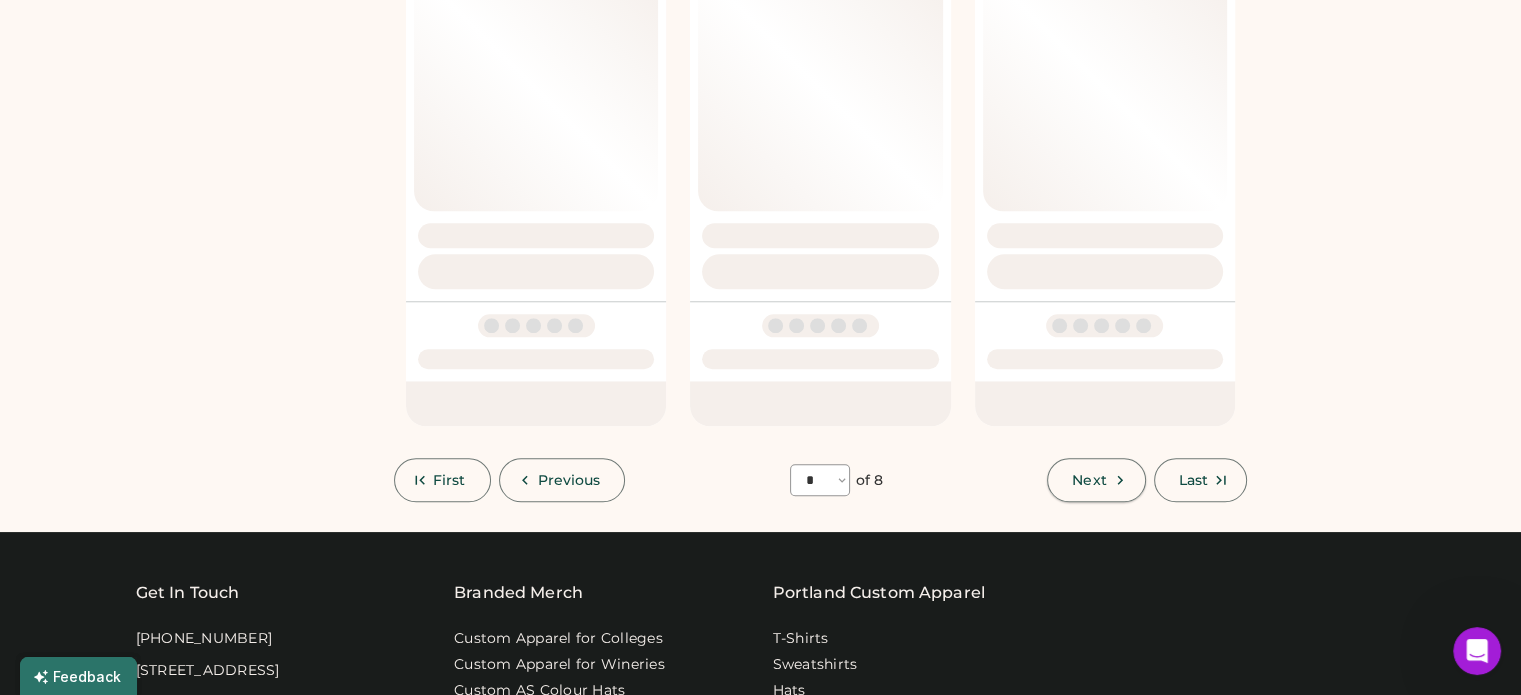 select on "*" 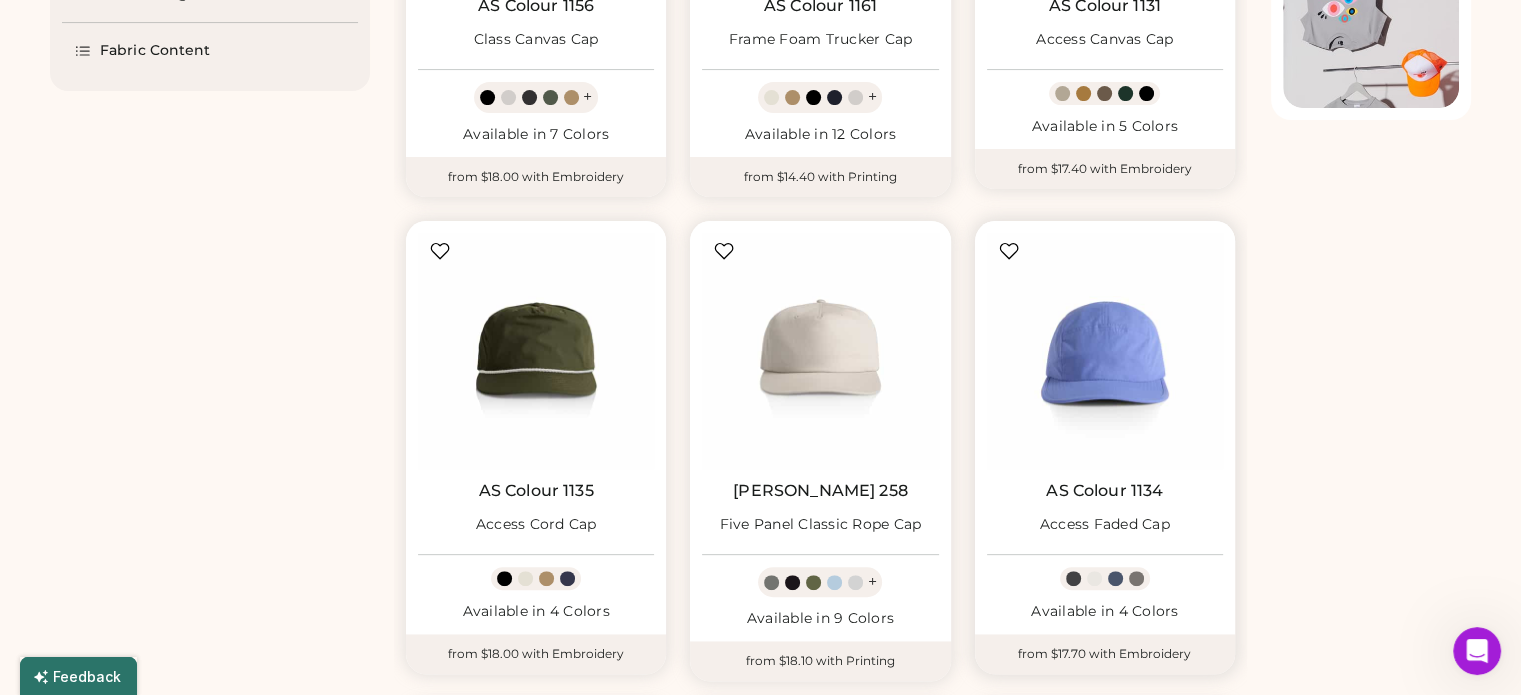 scroll, scrollTop: 87, scrollLeft: 0, axis: vertical 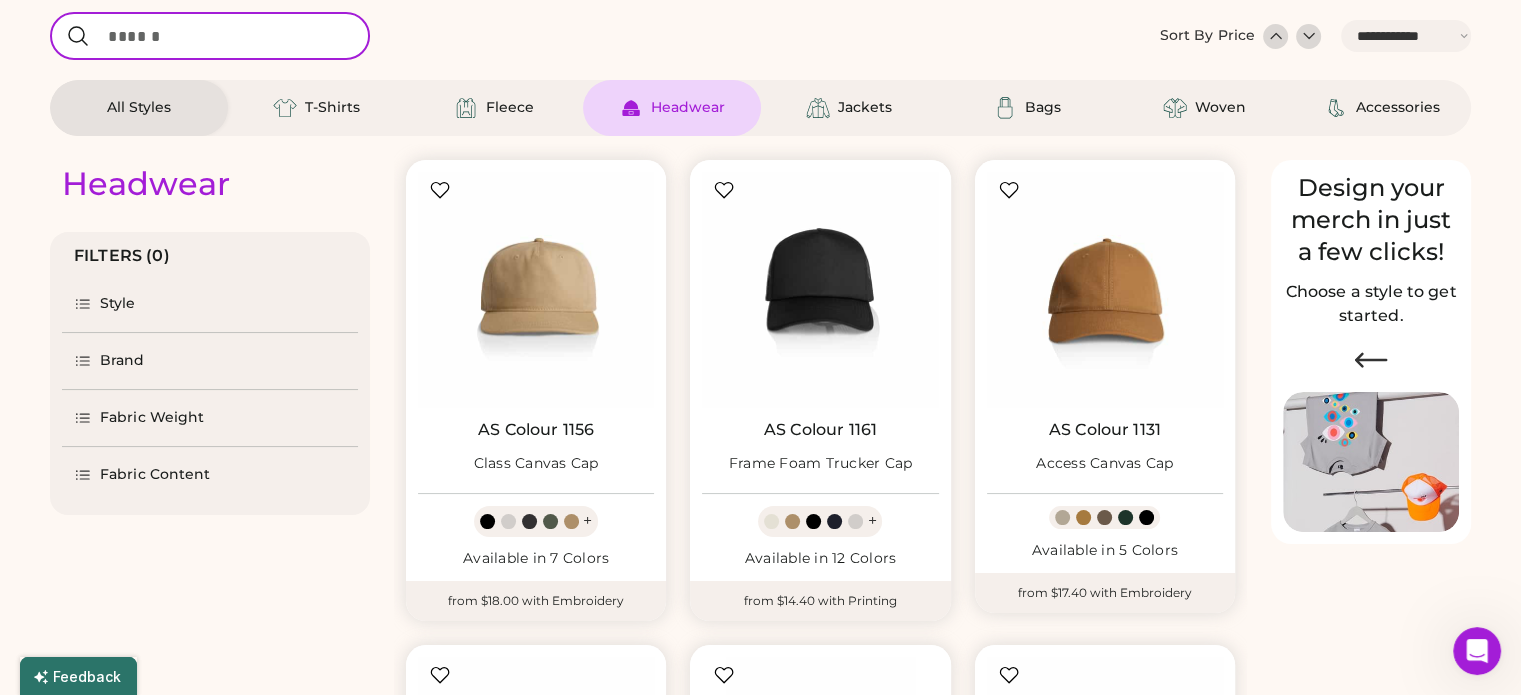 click at bounding box center (210, 36) 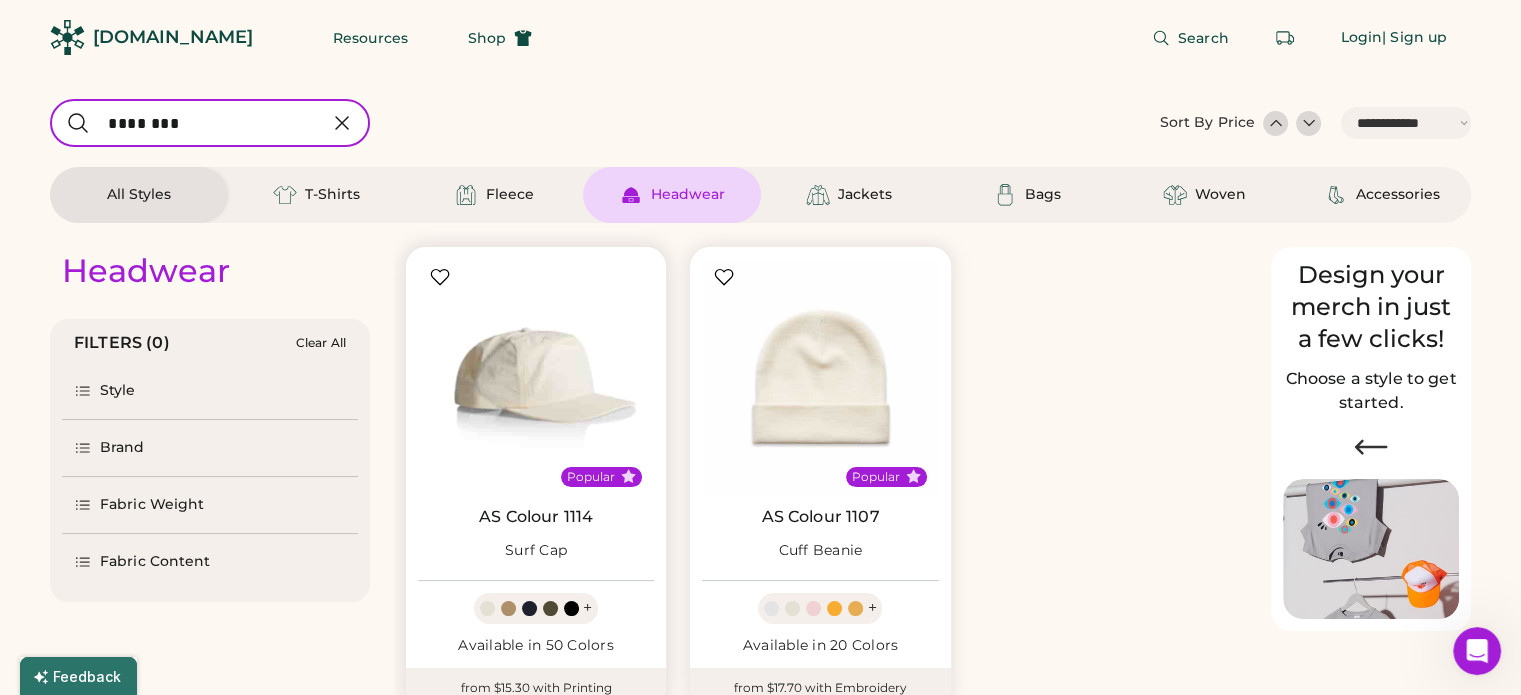 scroll, scrollTop: 0, scrollLeft: 0, axis: both 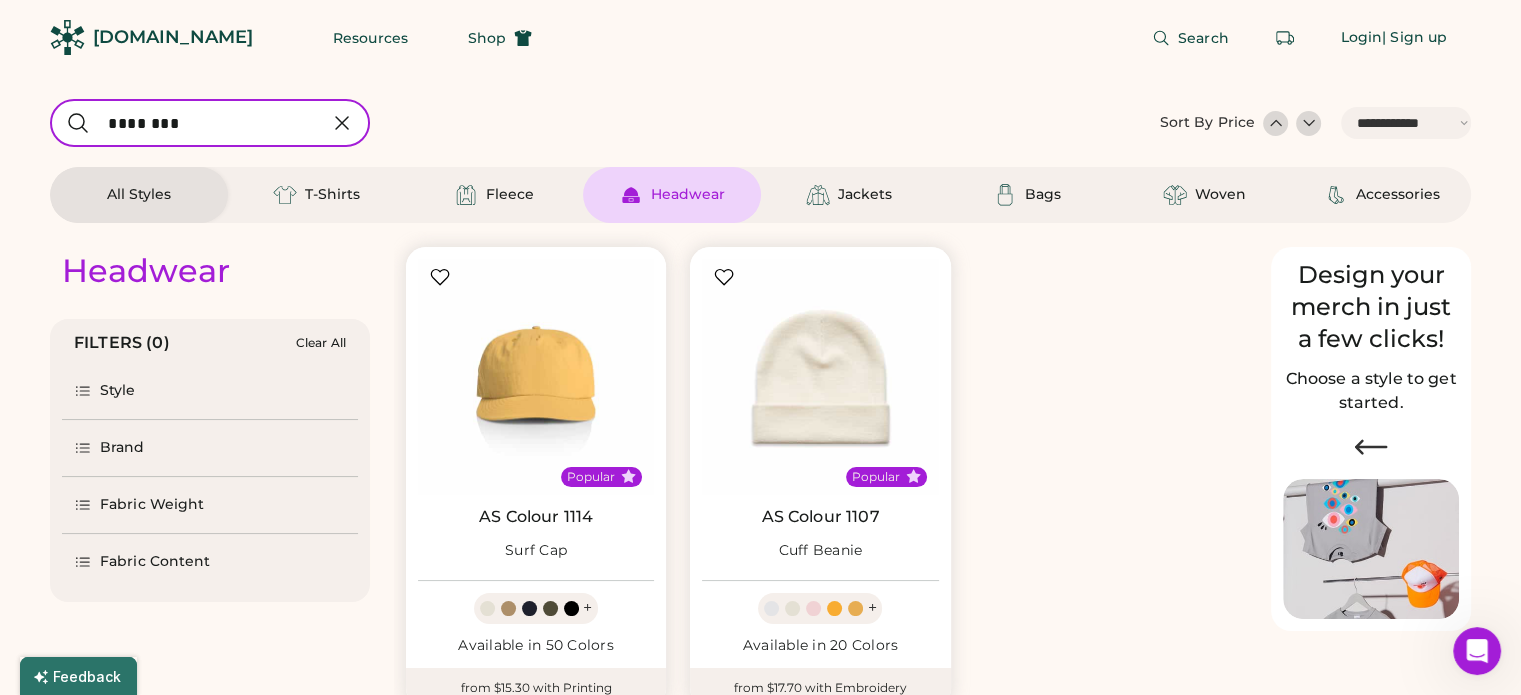 click at bounding box center [210, 123] 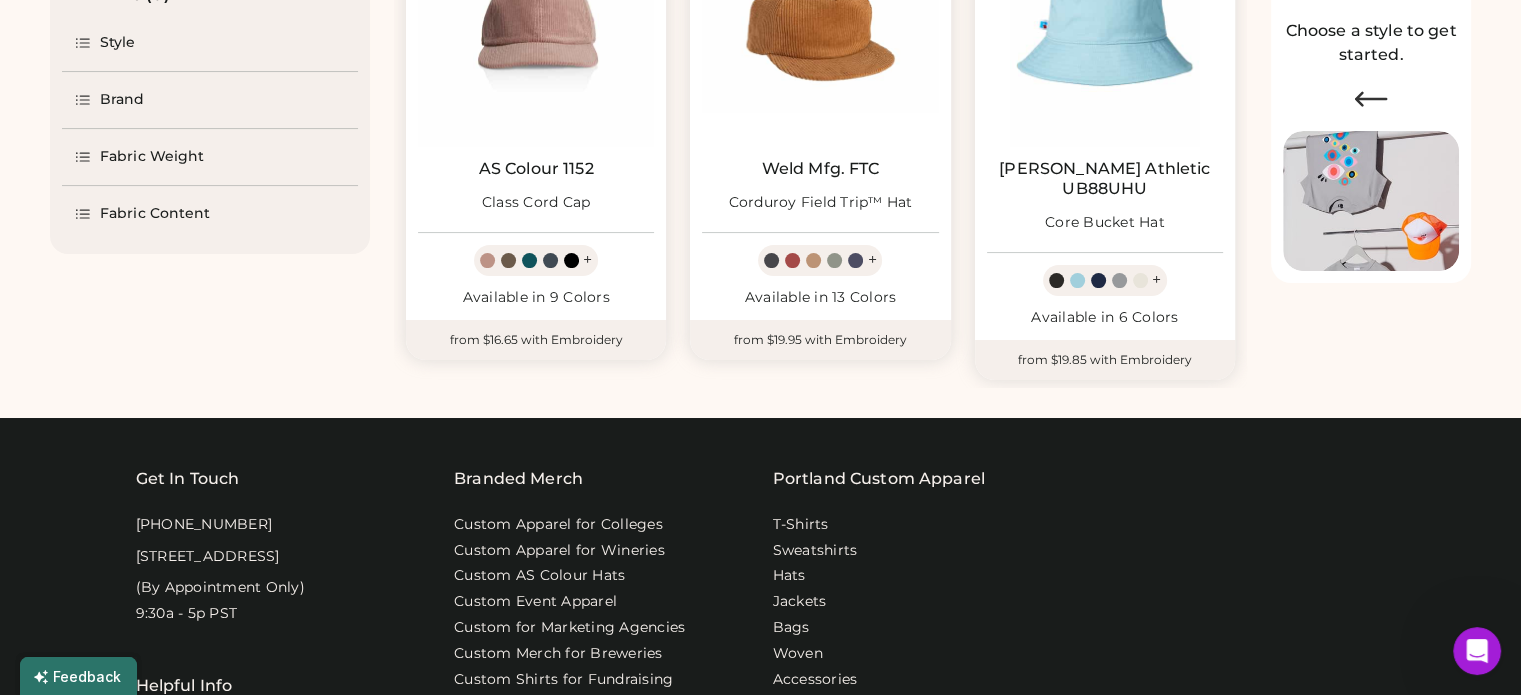 scroll, scrollTop: 0, scrollLeft: 0, axis: both 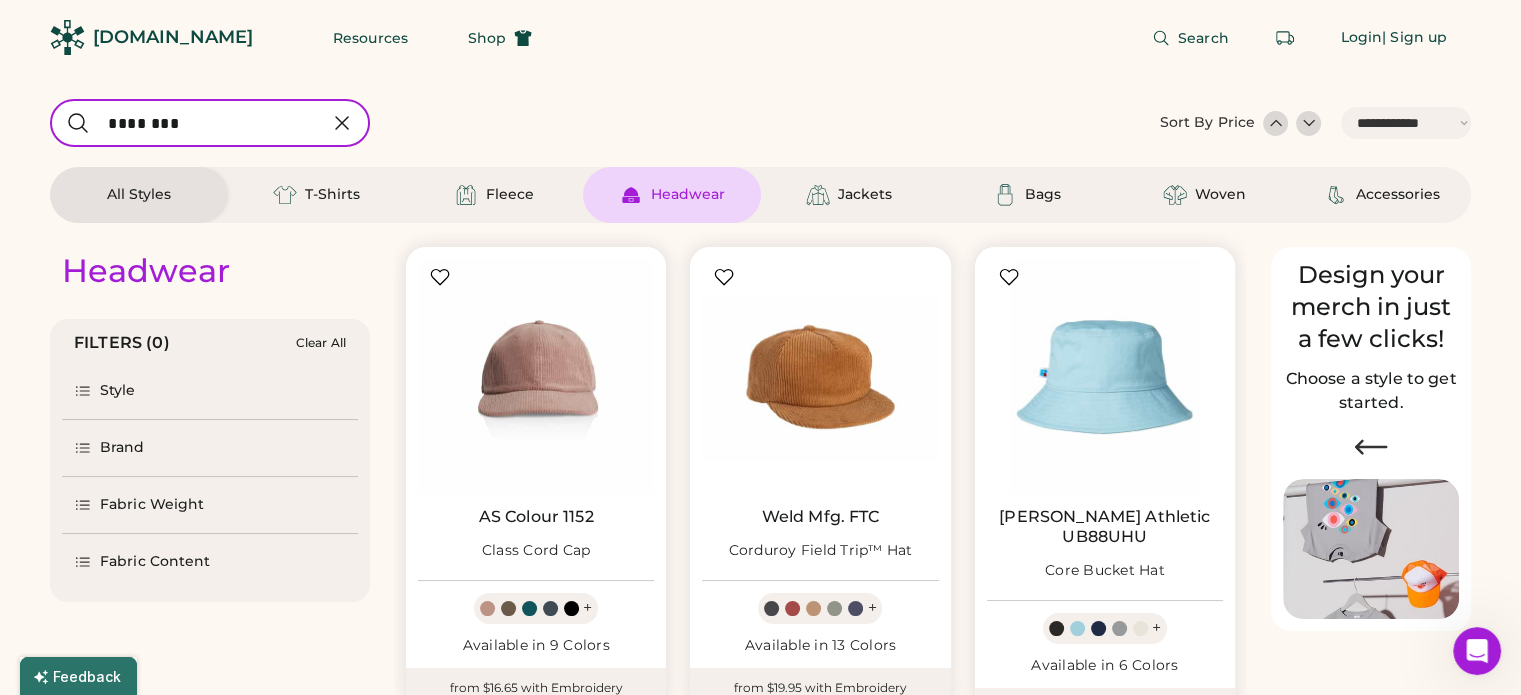 drag, startPoint x: 144, startPoint y: 123, endPoint x: 61, endPoint y: 118, distance: 83.15047 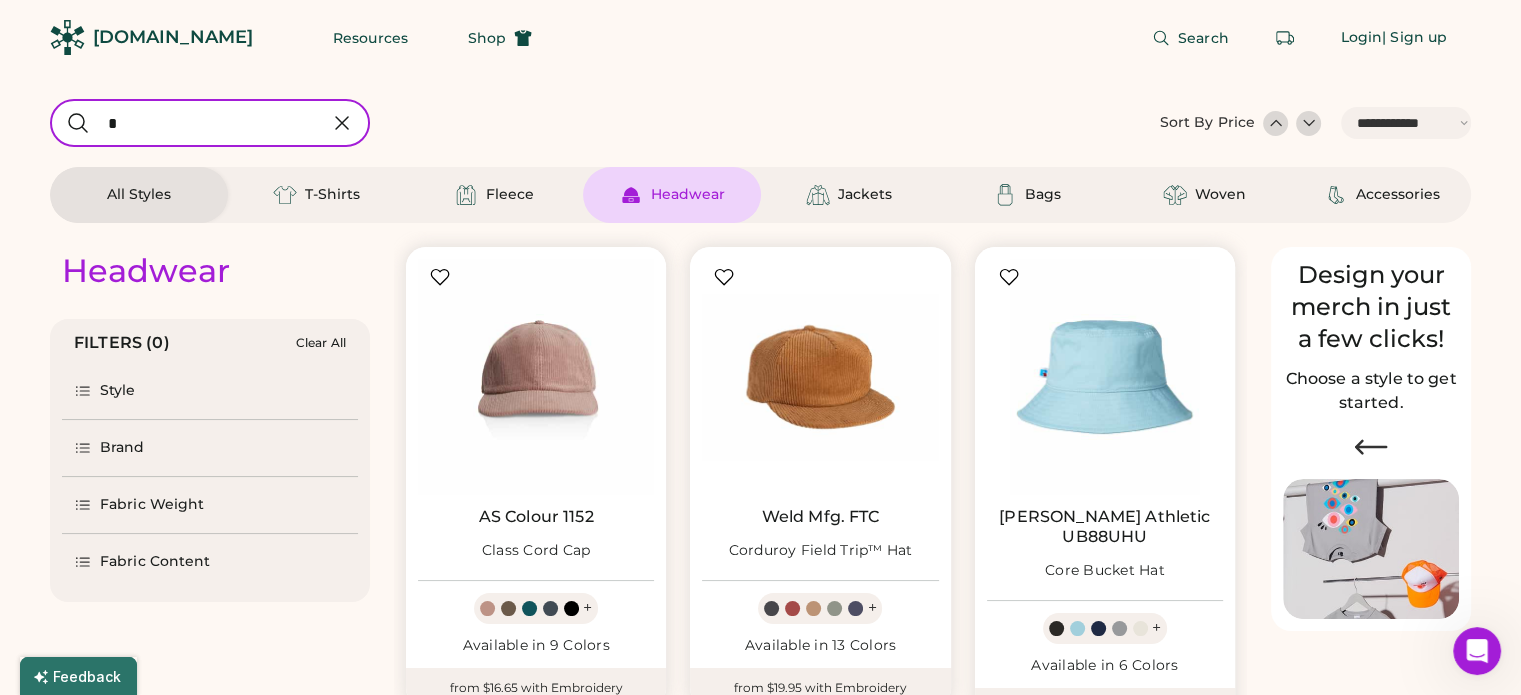 type on "**" 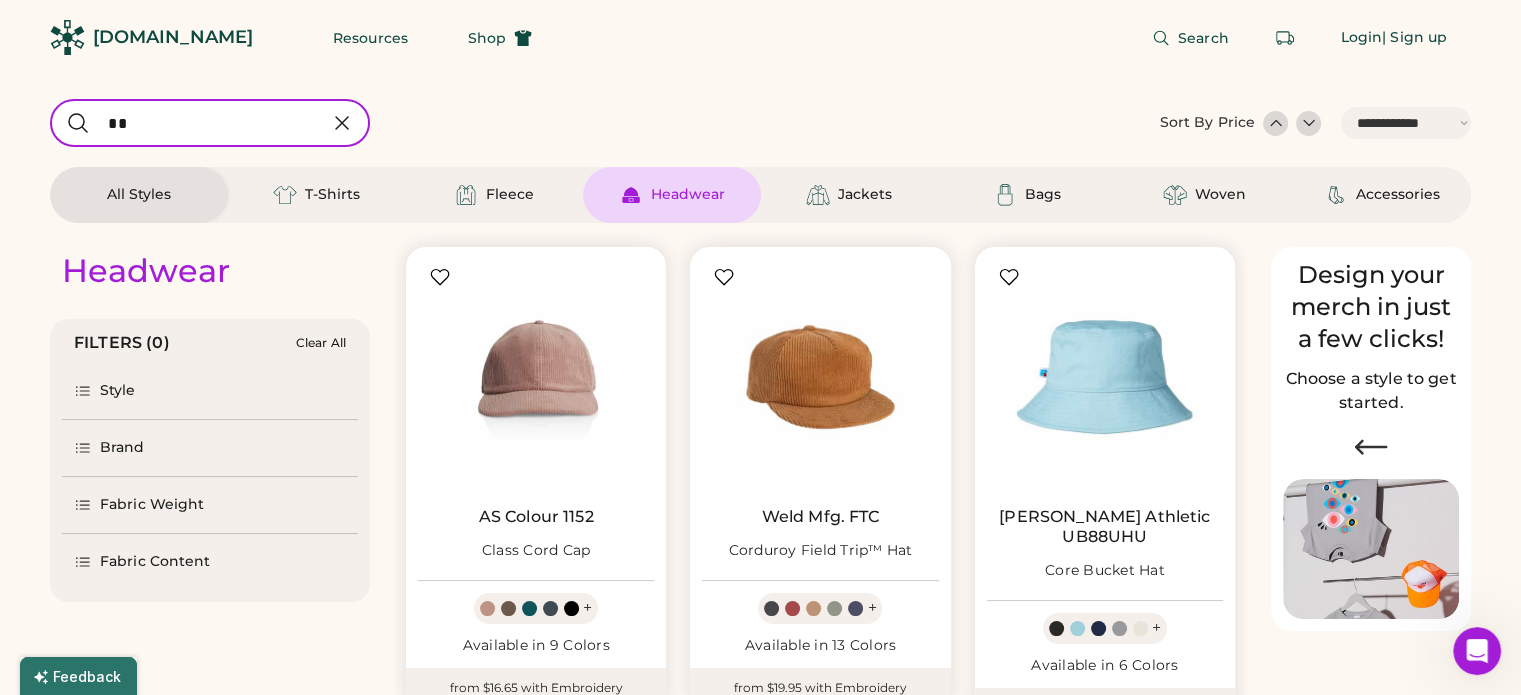 select on "*" 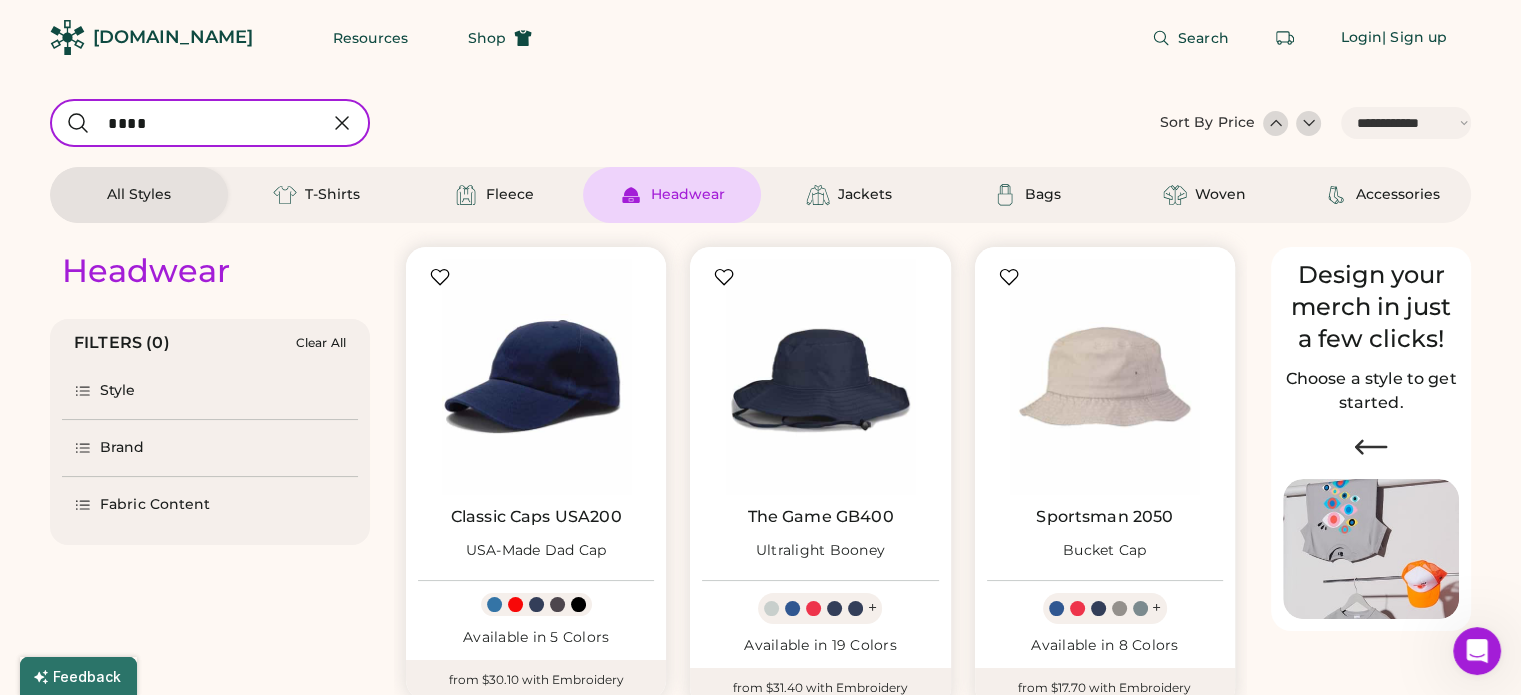 type on "****" 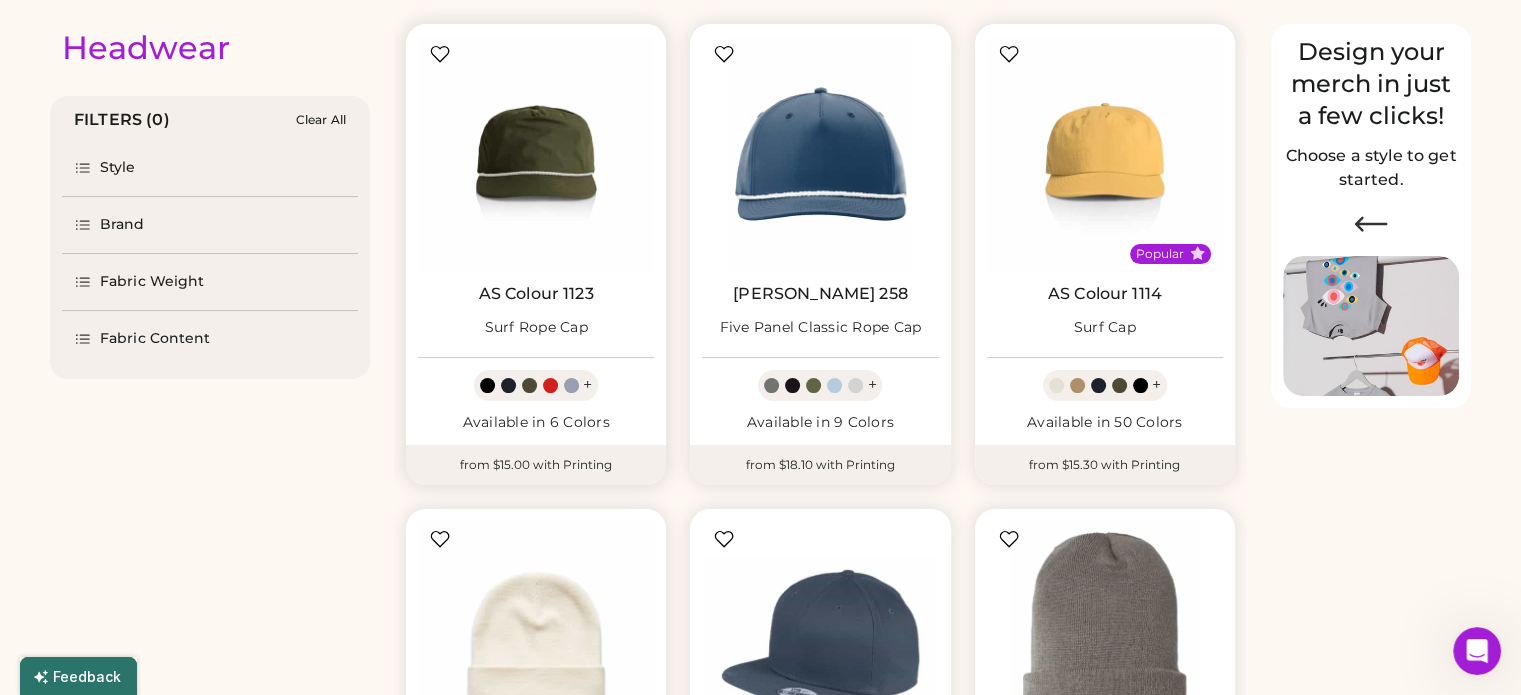 scroll, scrollTop: 224, scrollLeft: 0, axis: vertical 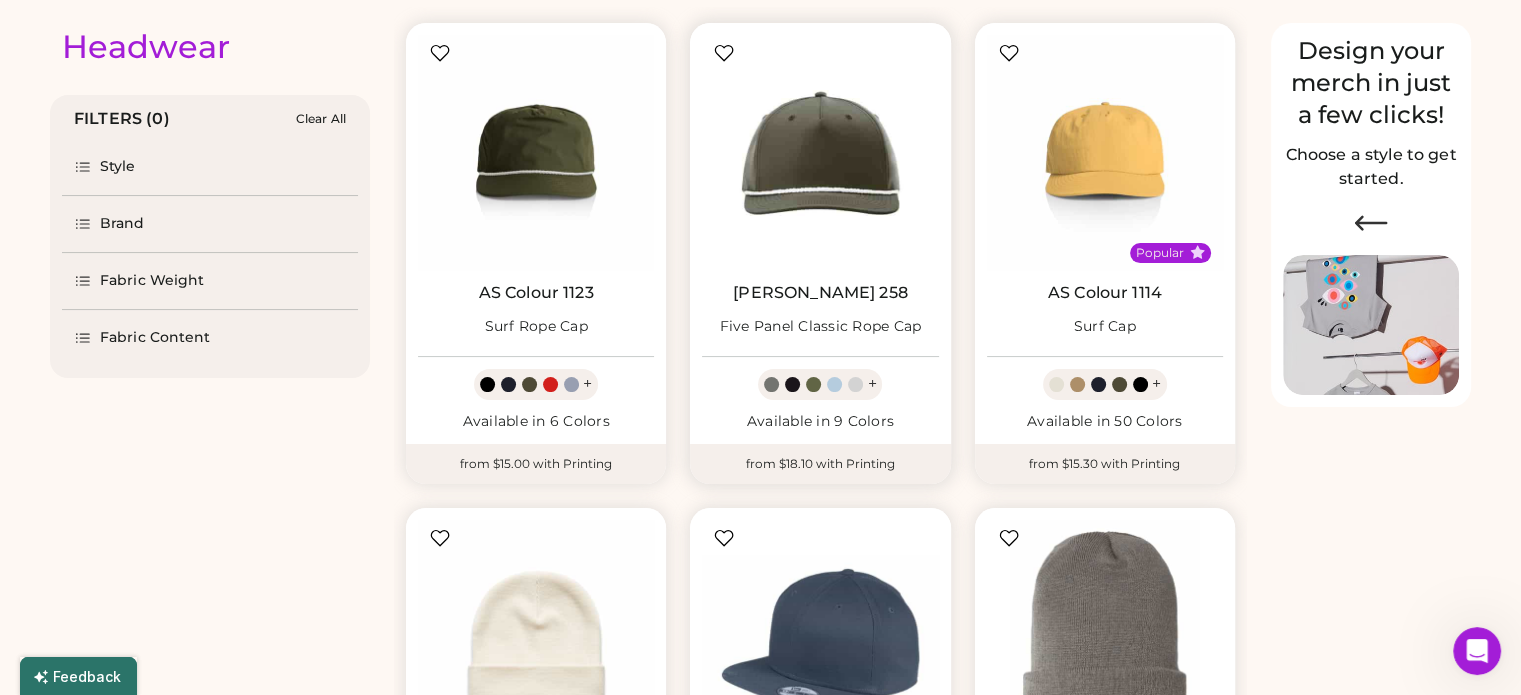 click at bounding box center (820, 153) 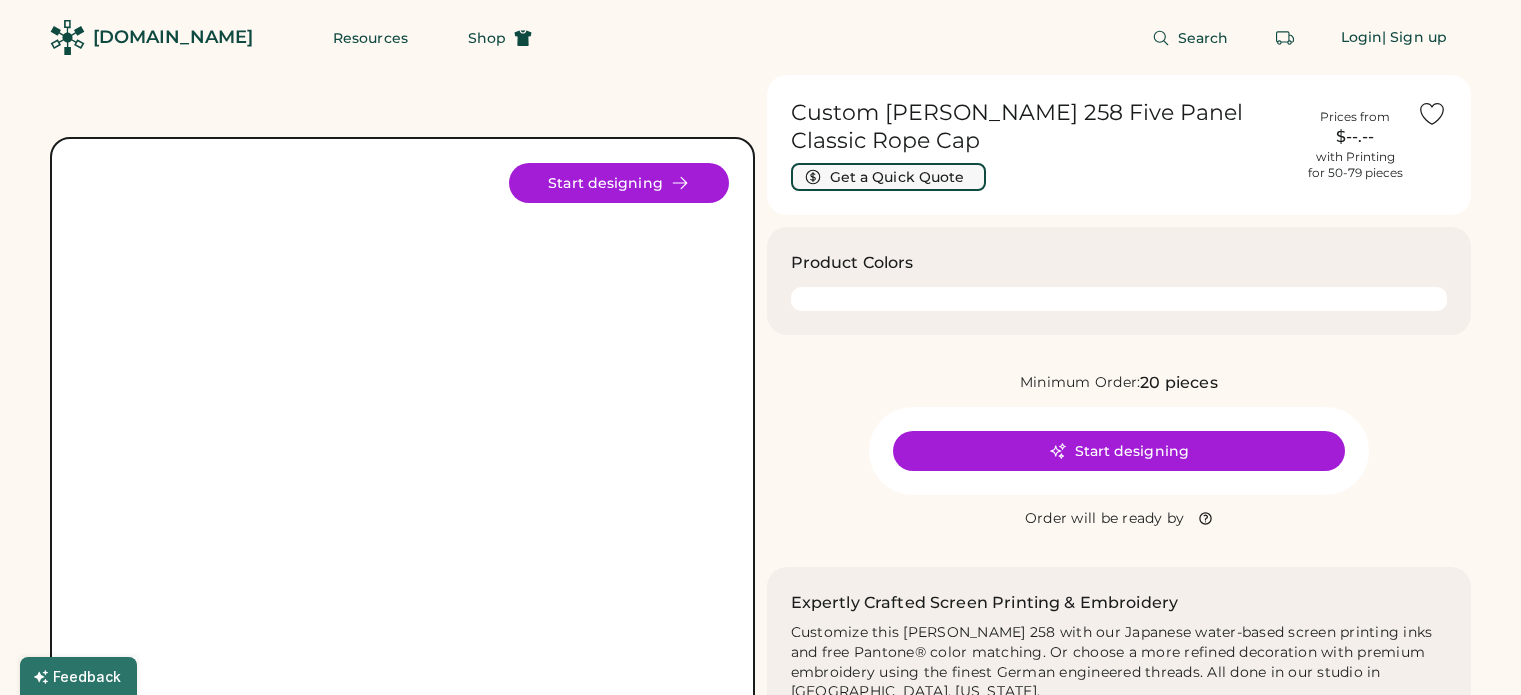 scroll, scrollTop: 0, scrollLeft: 0, axis: both 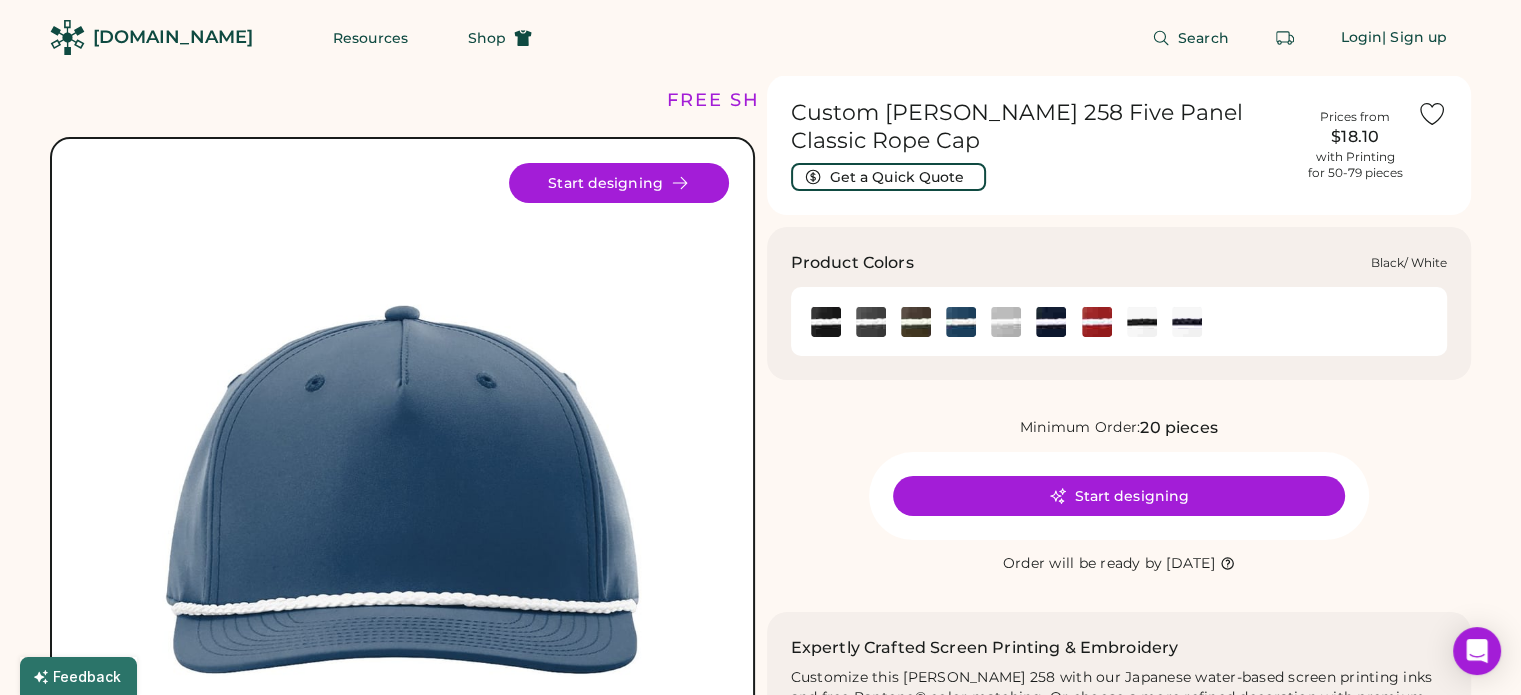 click 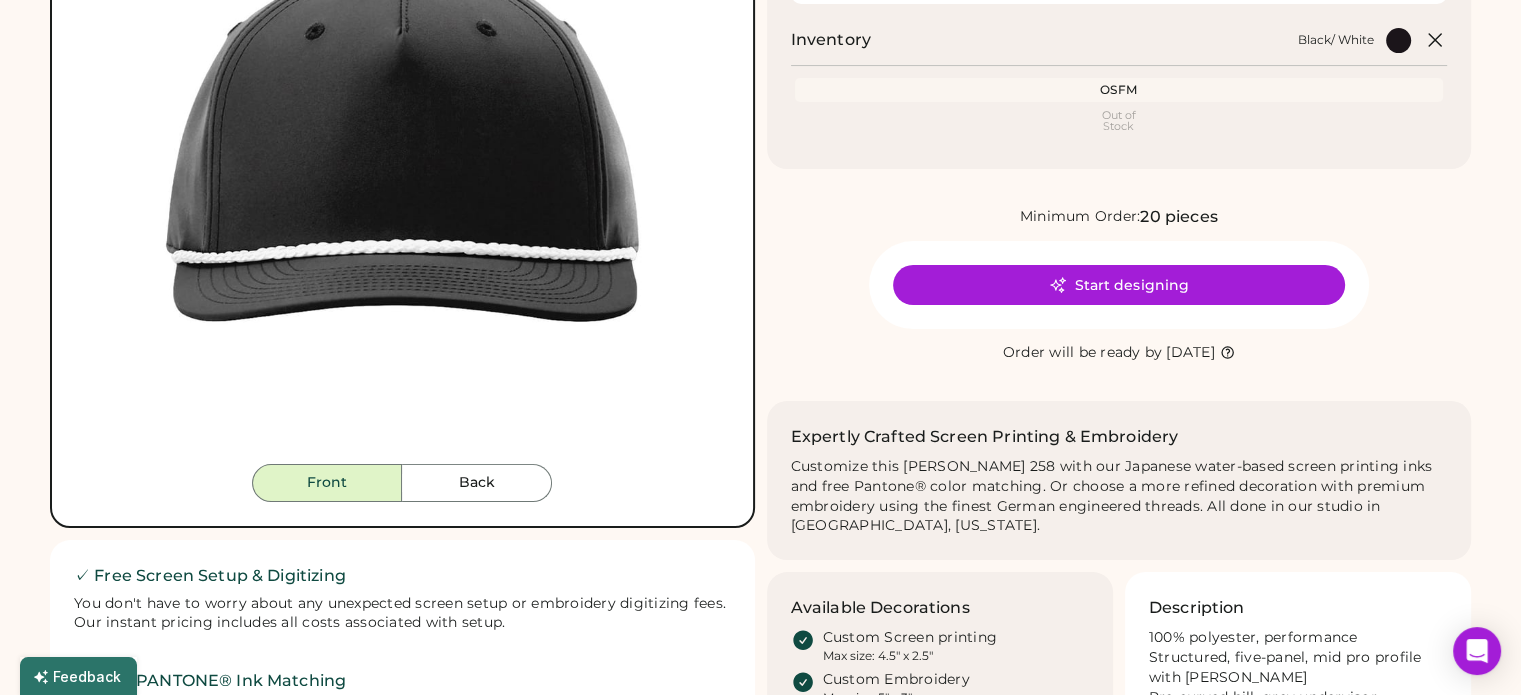 scroll, scrollTop: 351, scrollLeft: 0, axis: vertical 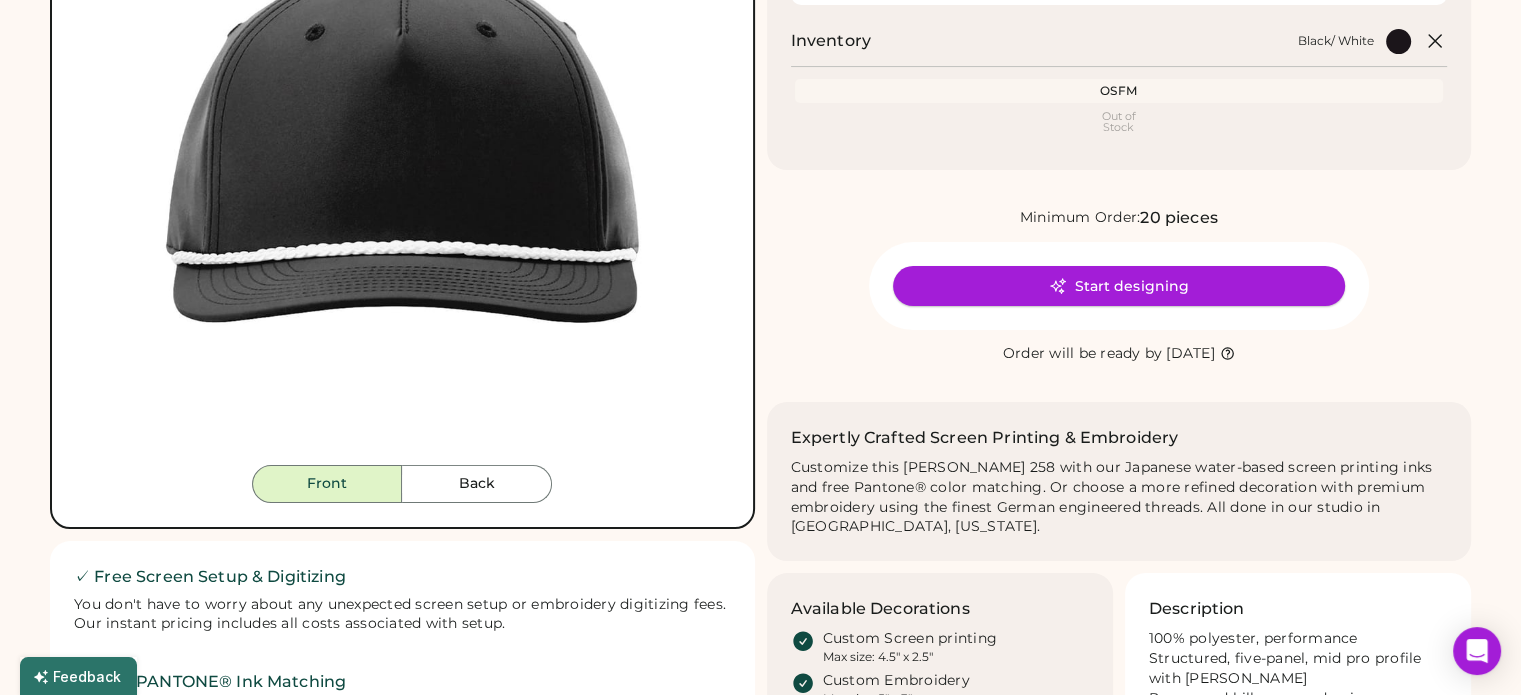 click on "Start designing" at bounding box center [1119, 286] 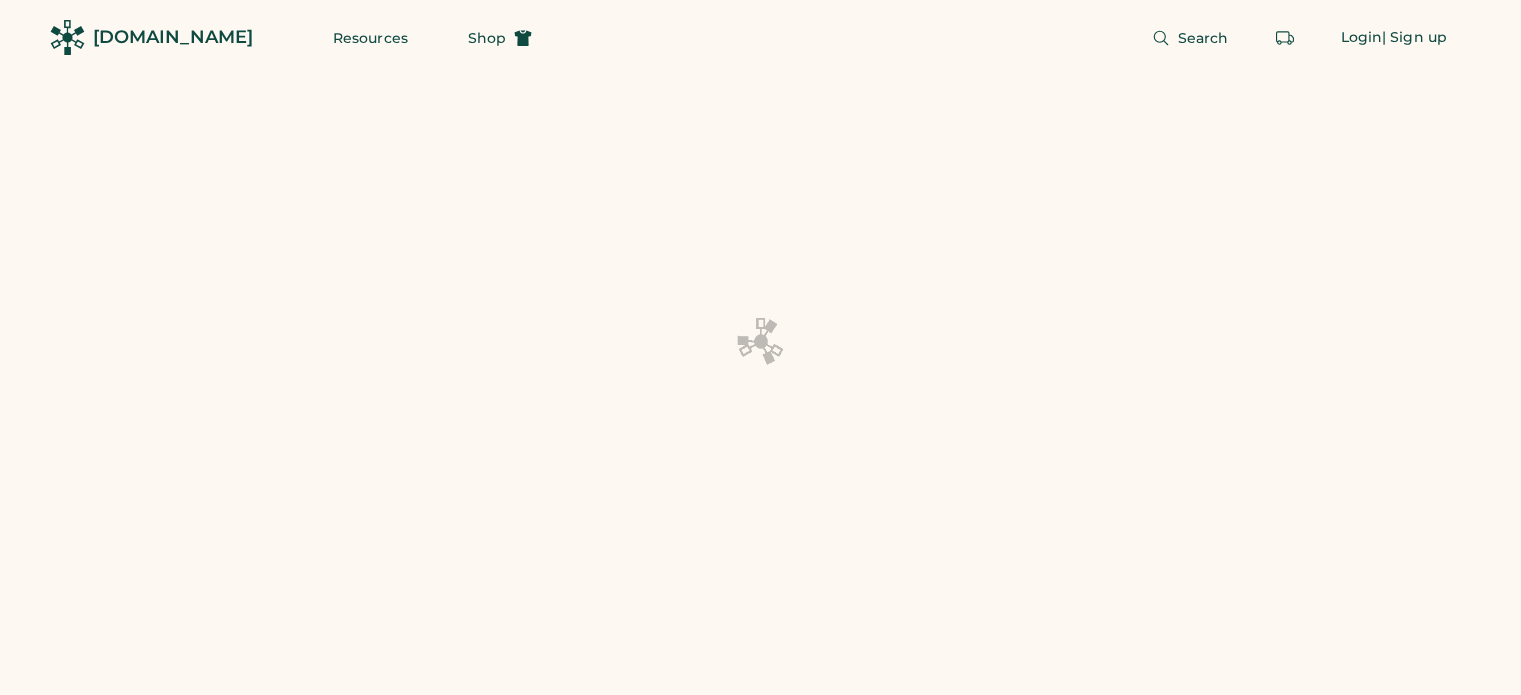 scroll, scrollTop: 0, scrollLeft: 0, axis: both 